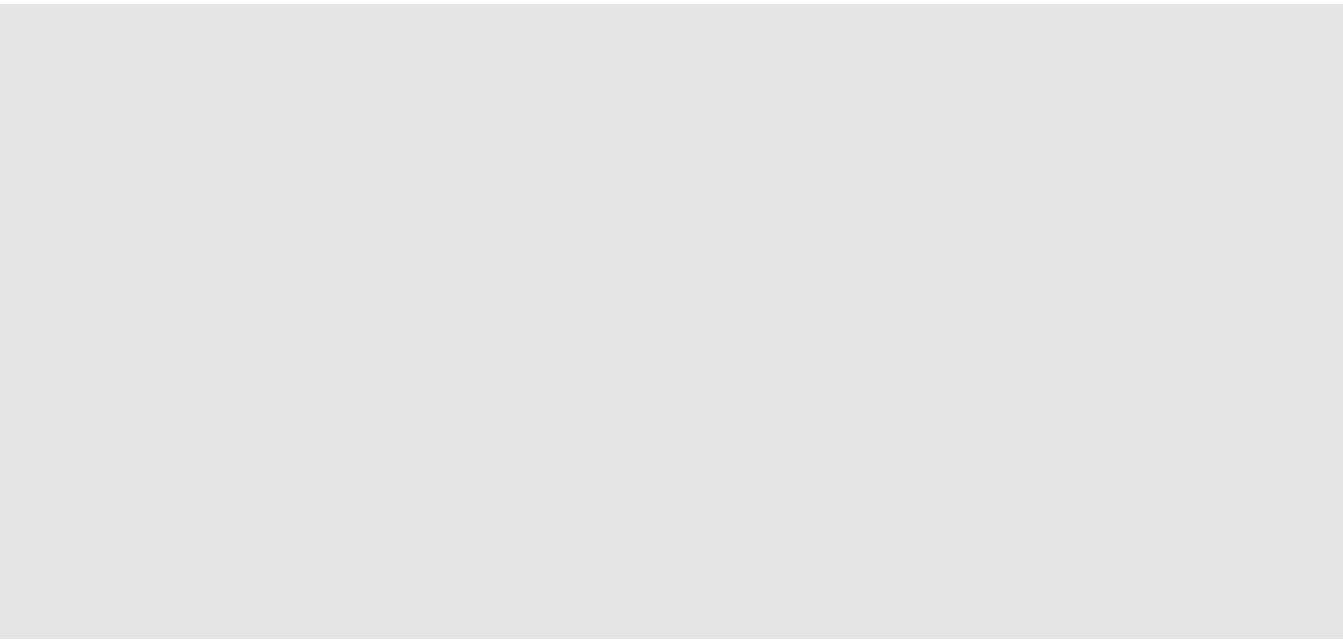 scroll, scrollTop: 0, scrollLeft: 0, axis: both 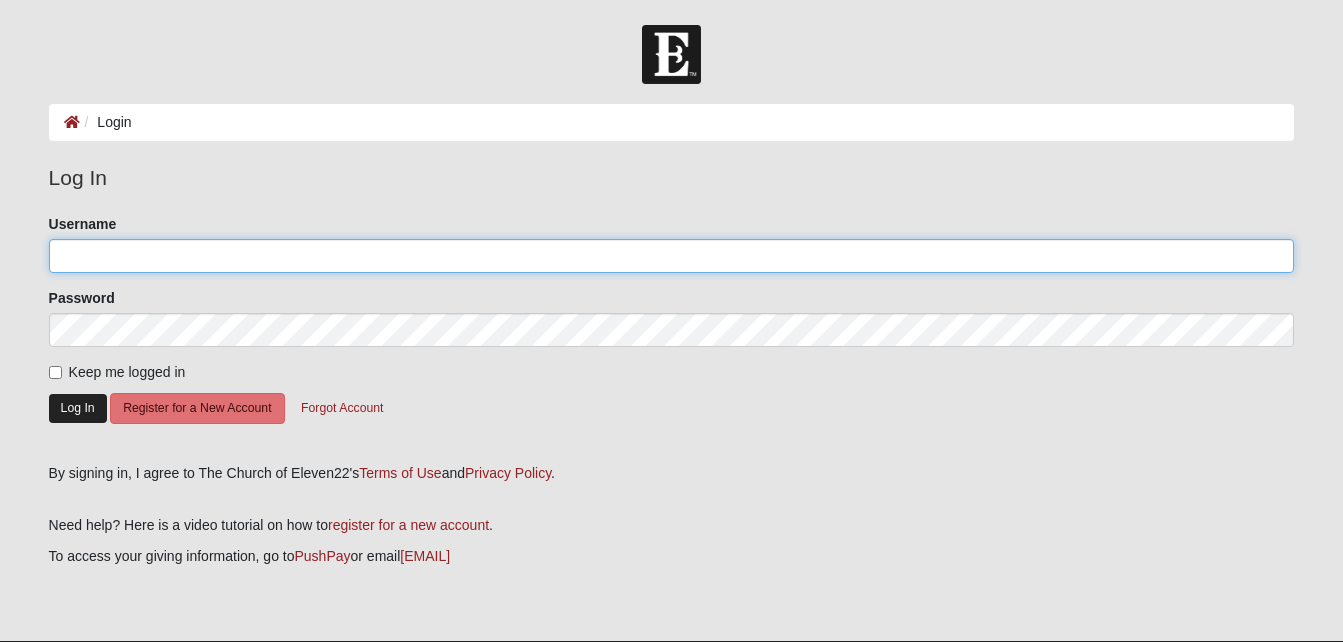 type on "[EMAIL]" 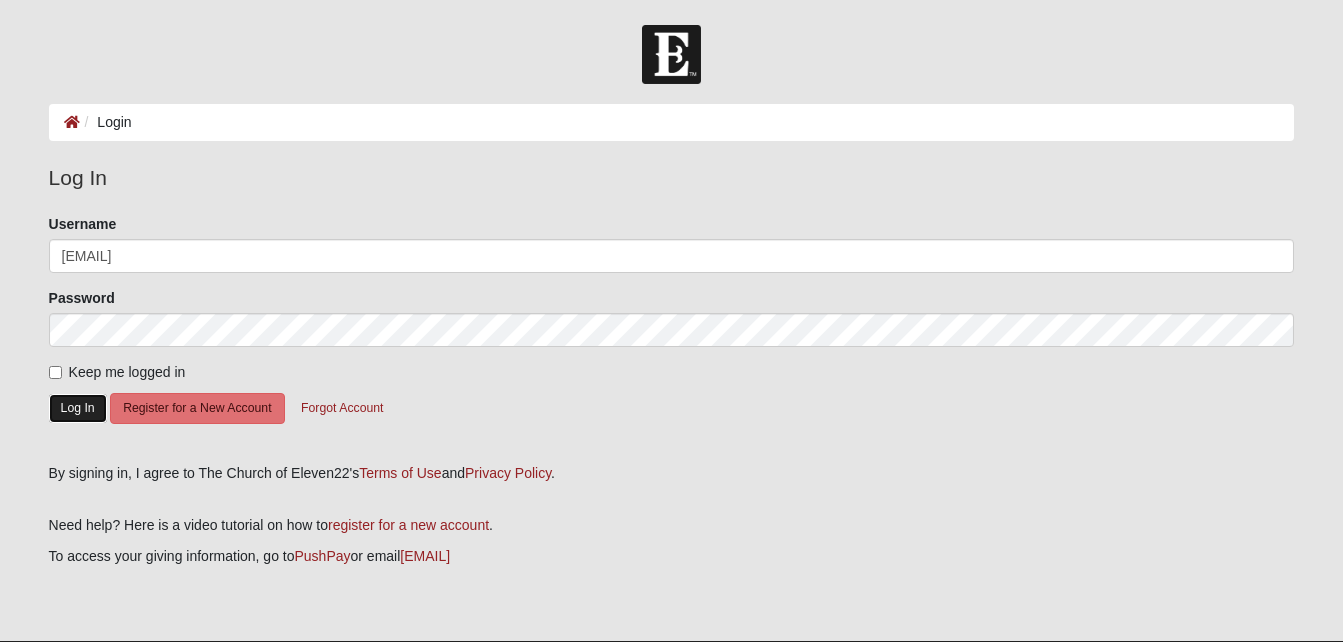 click on "Log In" 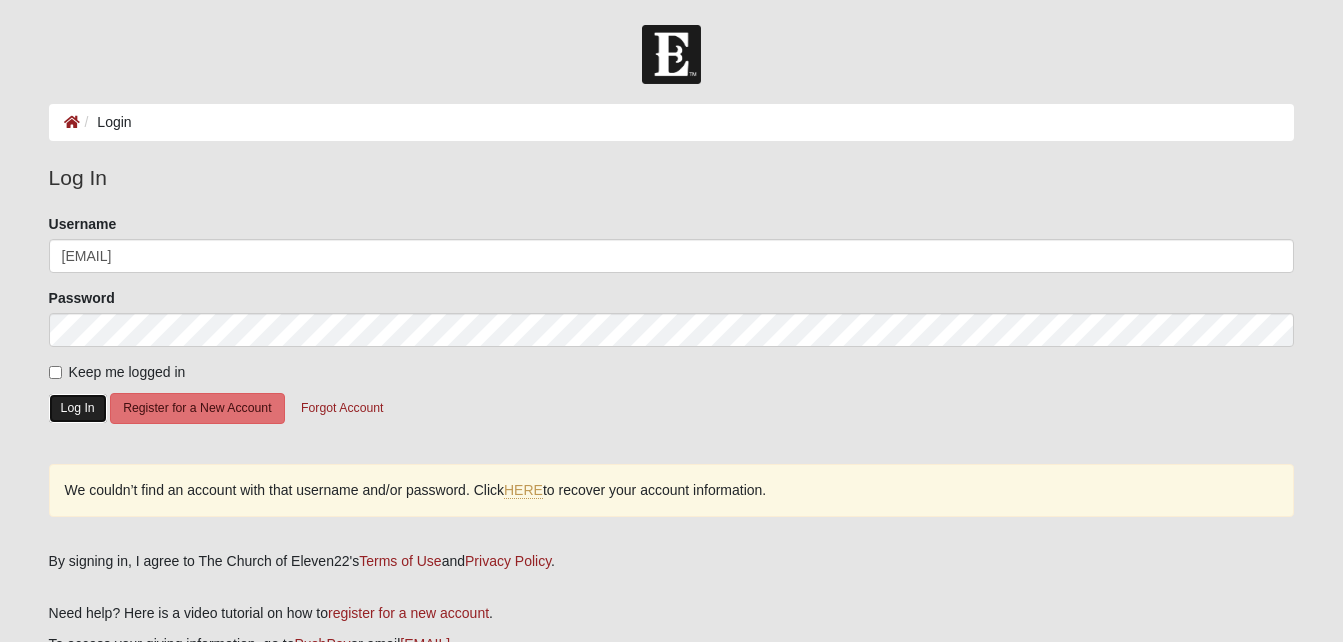 click on "Log In" 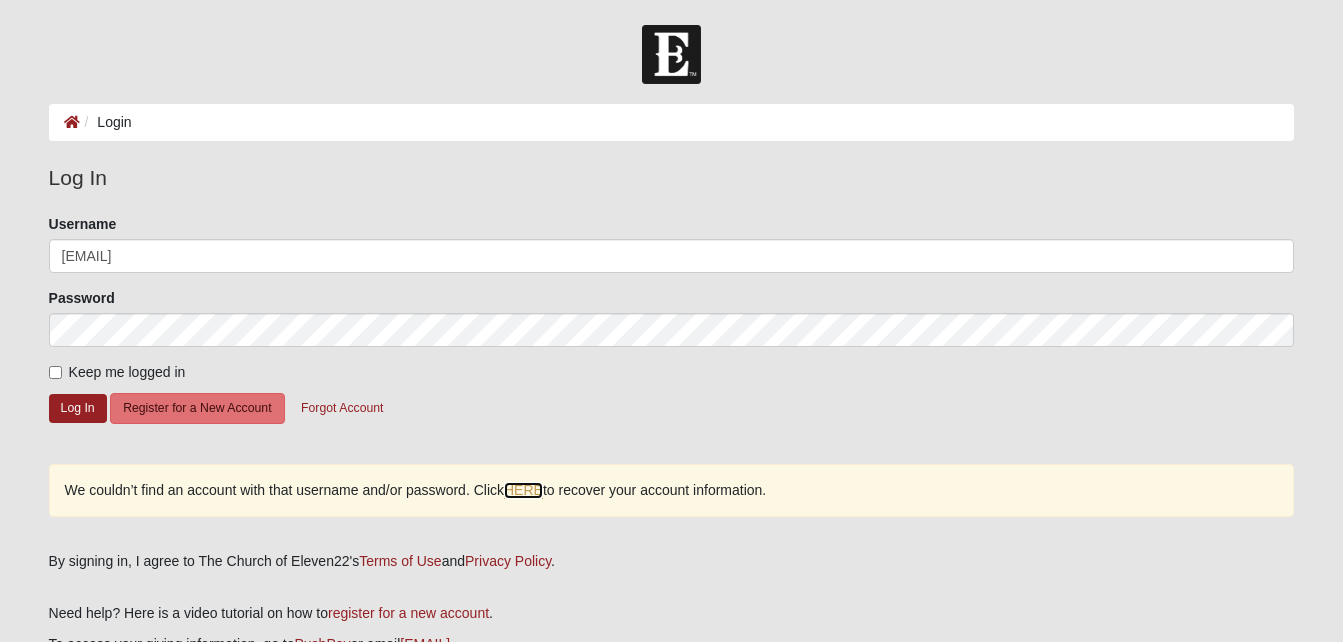 click on "HERE" at bounding box center [523, 490] 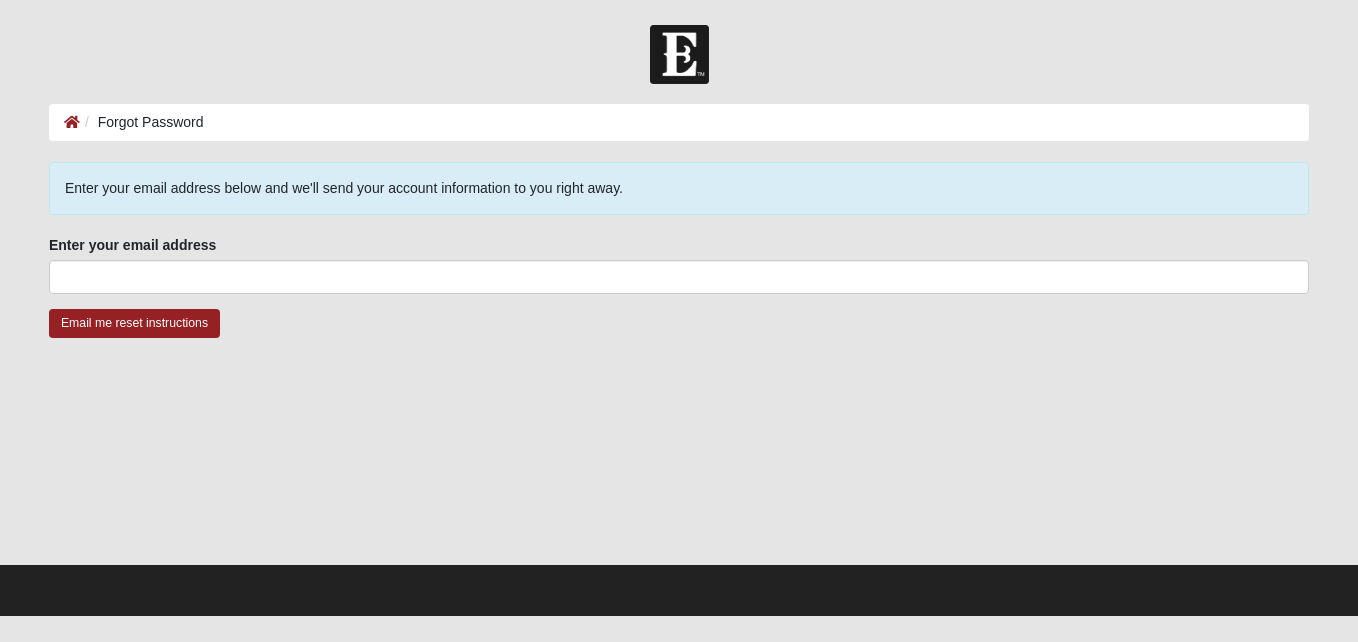 scroll, scrollTop: 0, scrollLeft: 0, axis: both 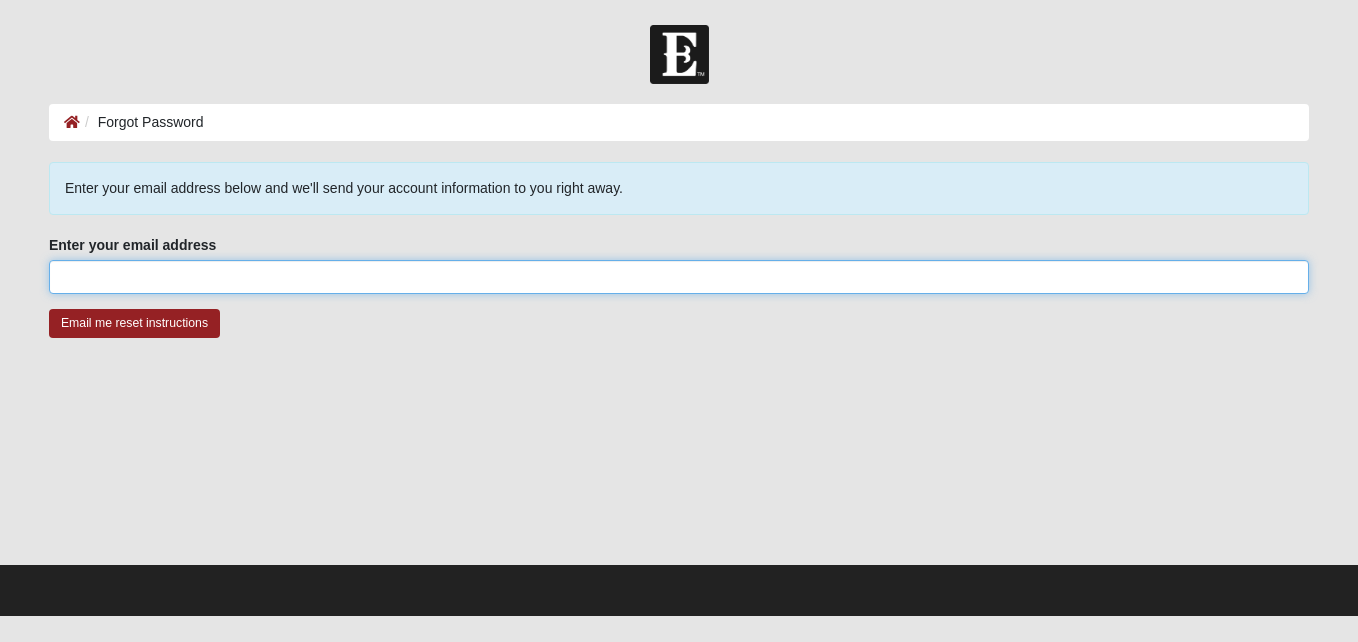 click on "Enter your email address" at bounding box center (679, 277) 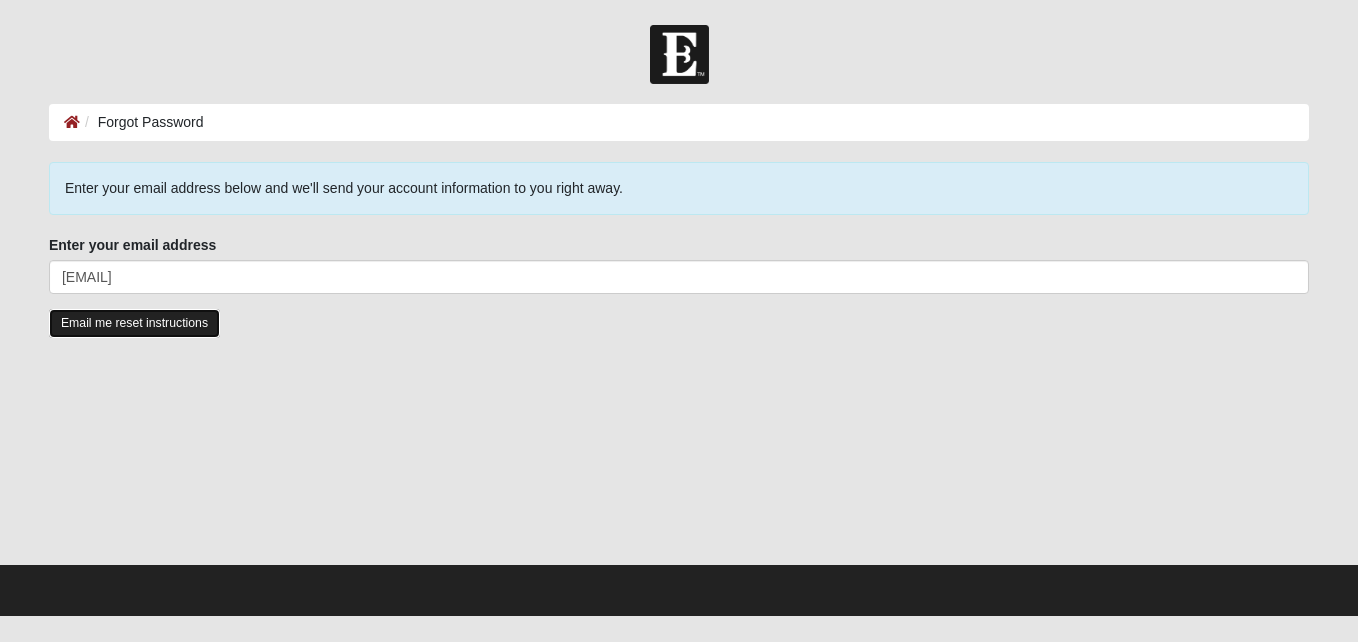 click on "Email me reset instructions" at bounding box center (134, 323) 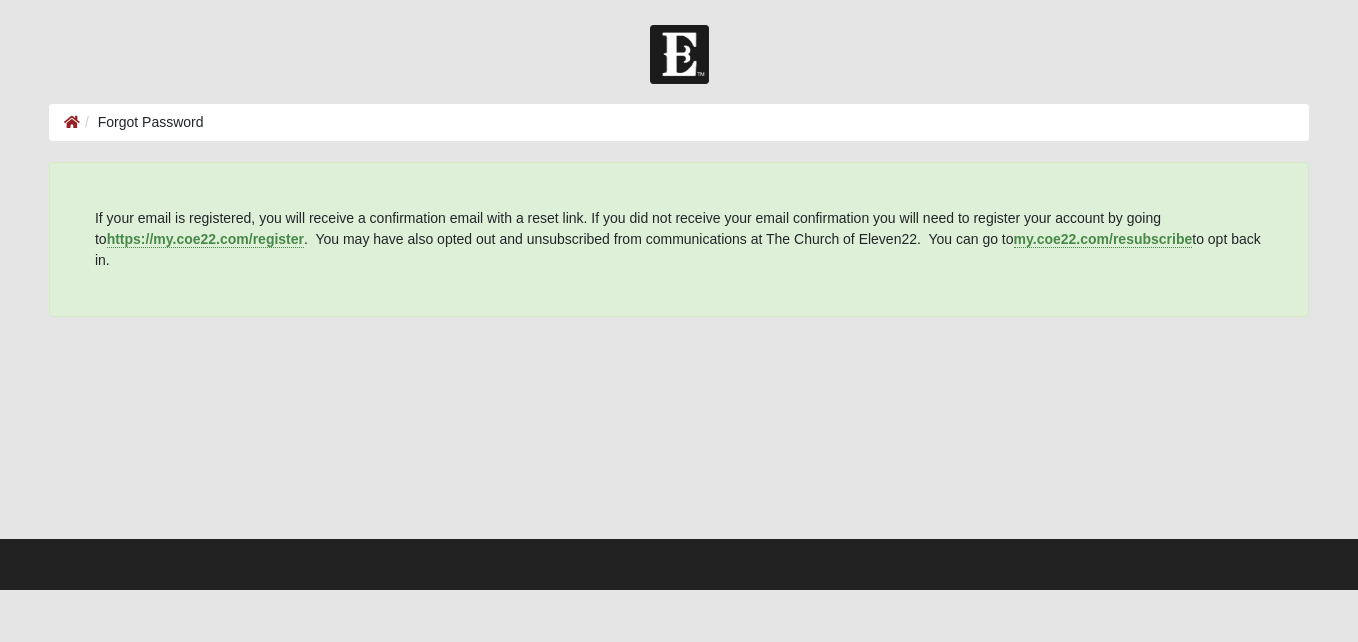 click on "If your email is registered, you will receive a confirmation email with a reset link.  If you did not receive your email confirmation you will need to register your account by going to  https://my.coe22.com/register .  You may have also opted out and unsubscribed from communications at The Church of Eleven22.  You can go to  my.coe22.com/resubscribe  to opt back in." at bounding box center (679, 349) 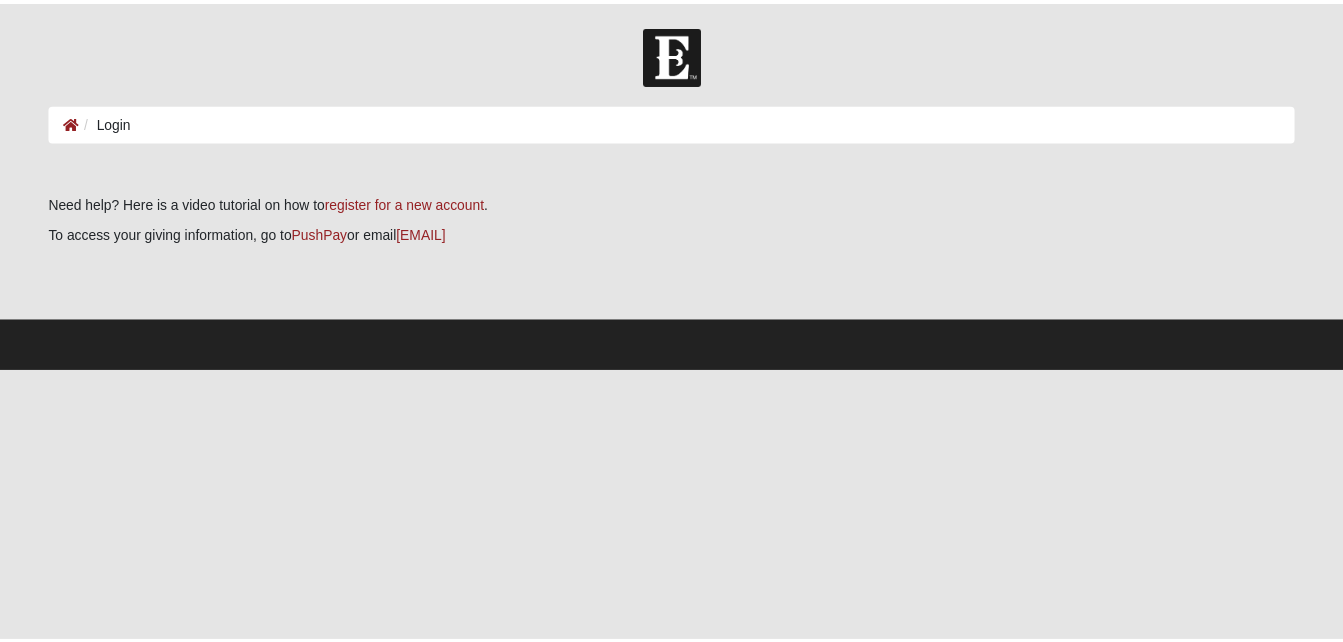 scroll, scrollTop: 0, scrollLeft: 0, axis: both 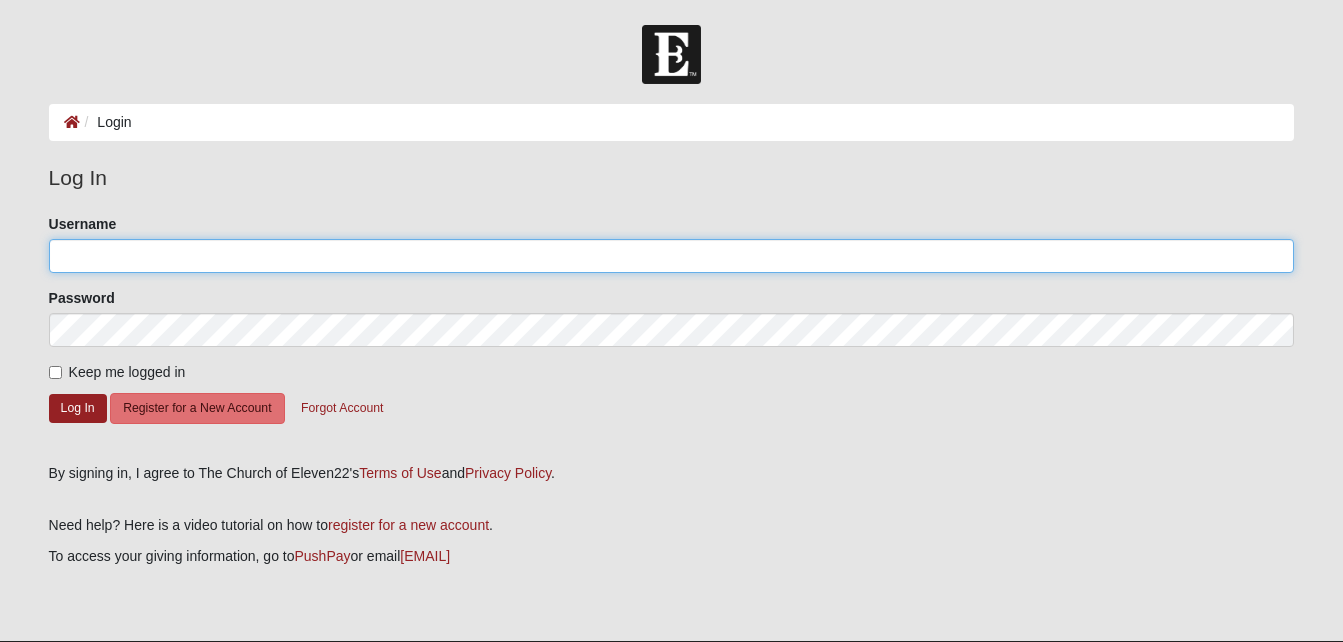 type on "[EMAIL]" 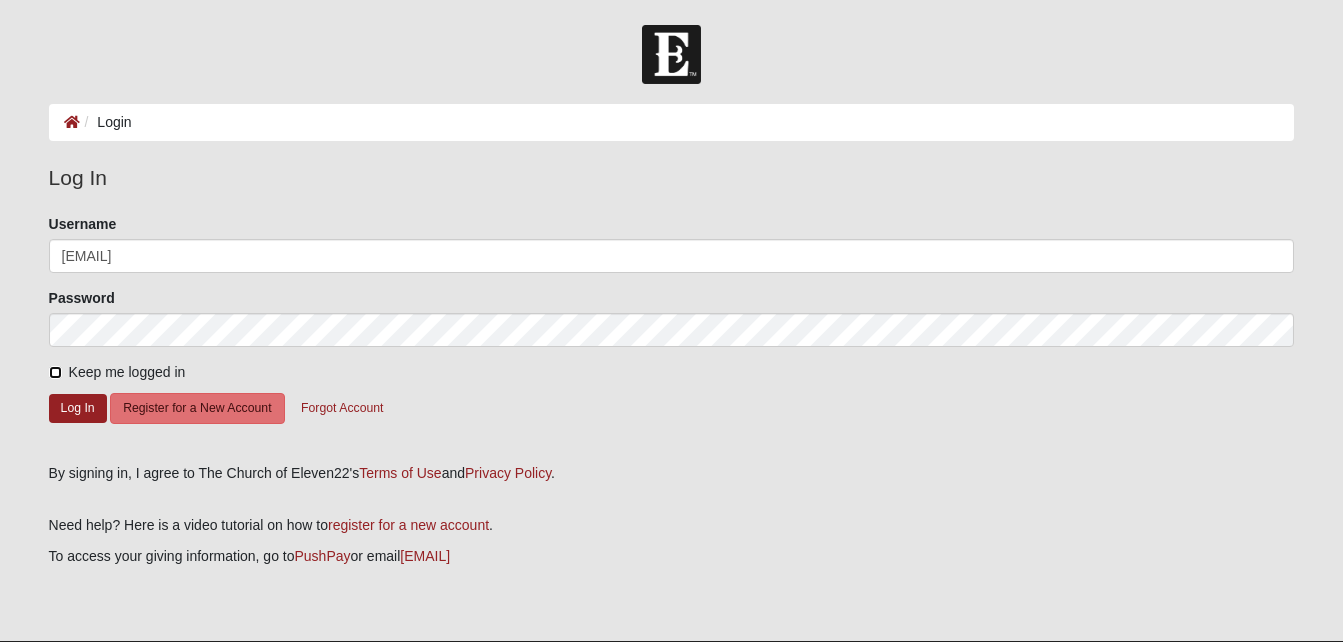 click on "Keep me logged in" at bounding box center [55, 372] 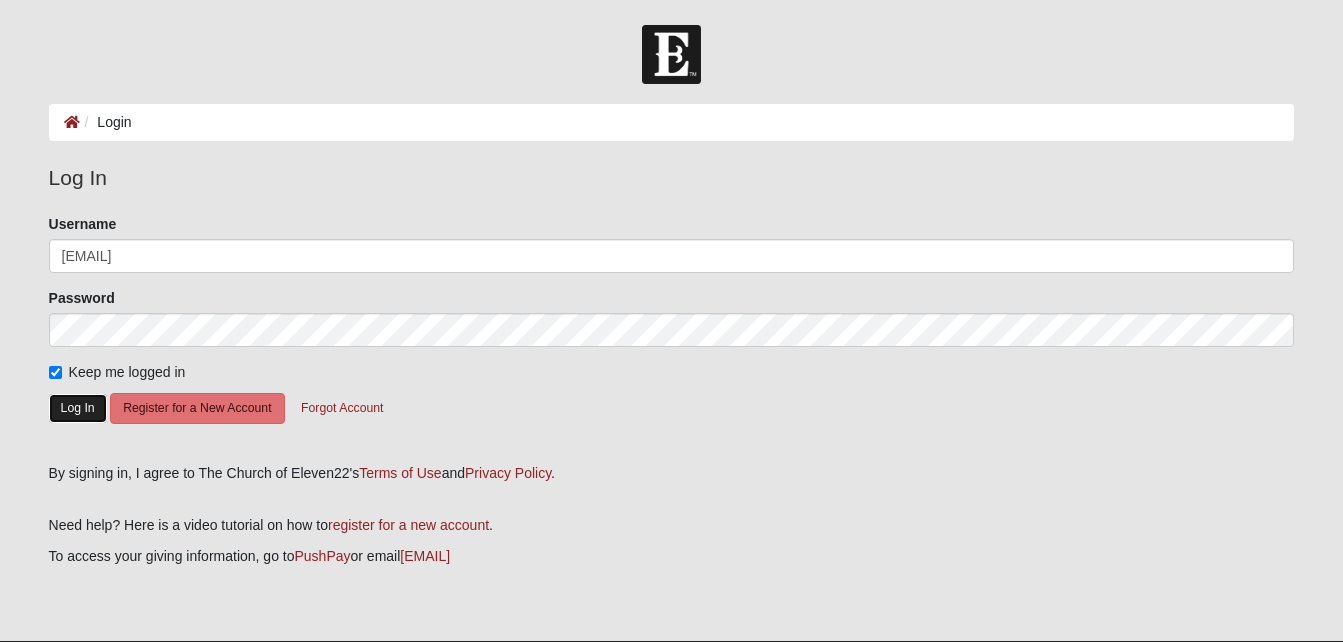 click on "Log In" 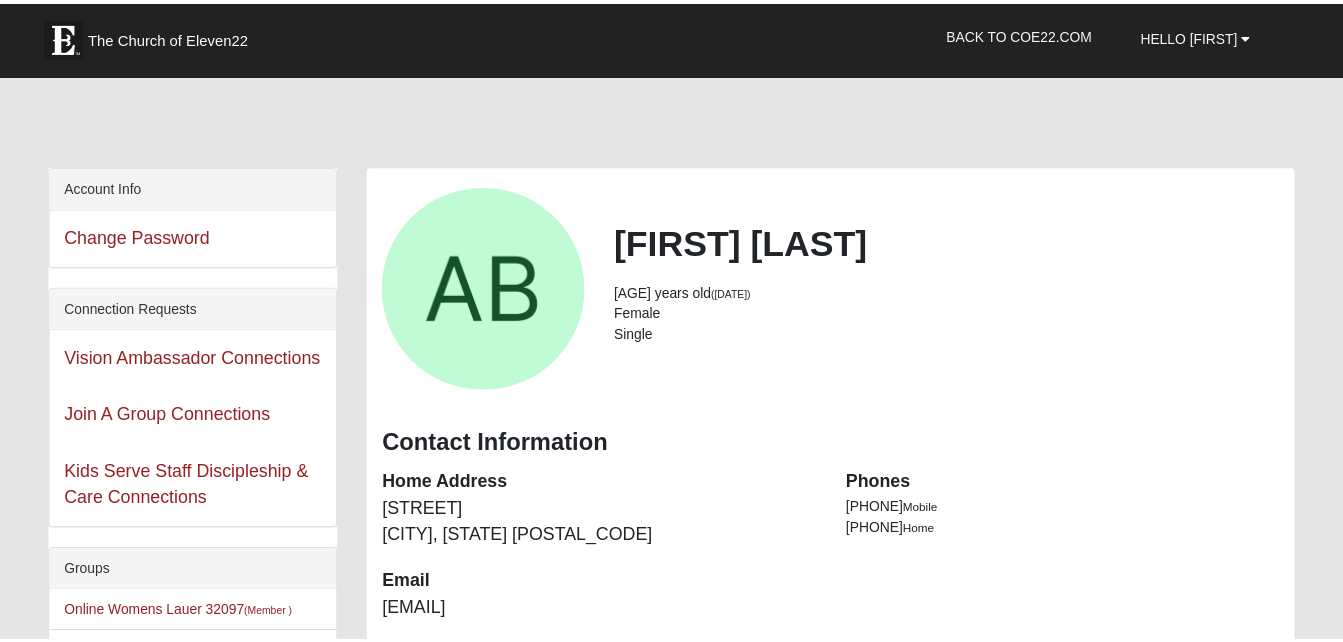 scroll, scrollTop: 0, scrollLeft: 0, axis: both 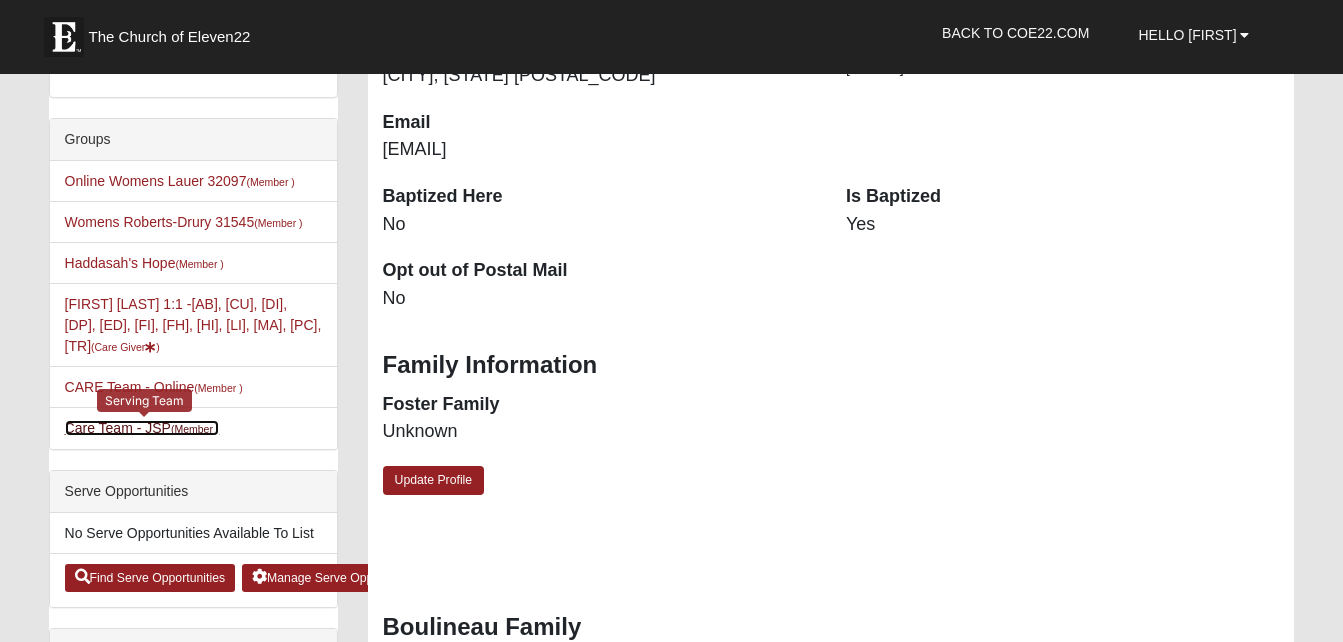click on "Care Team - JSP  (Member        )" at bounding box center (142, 428) 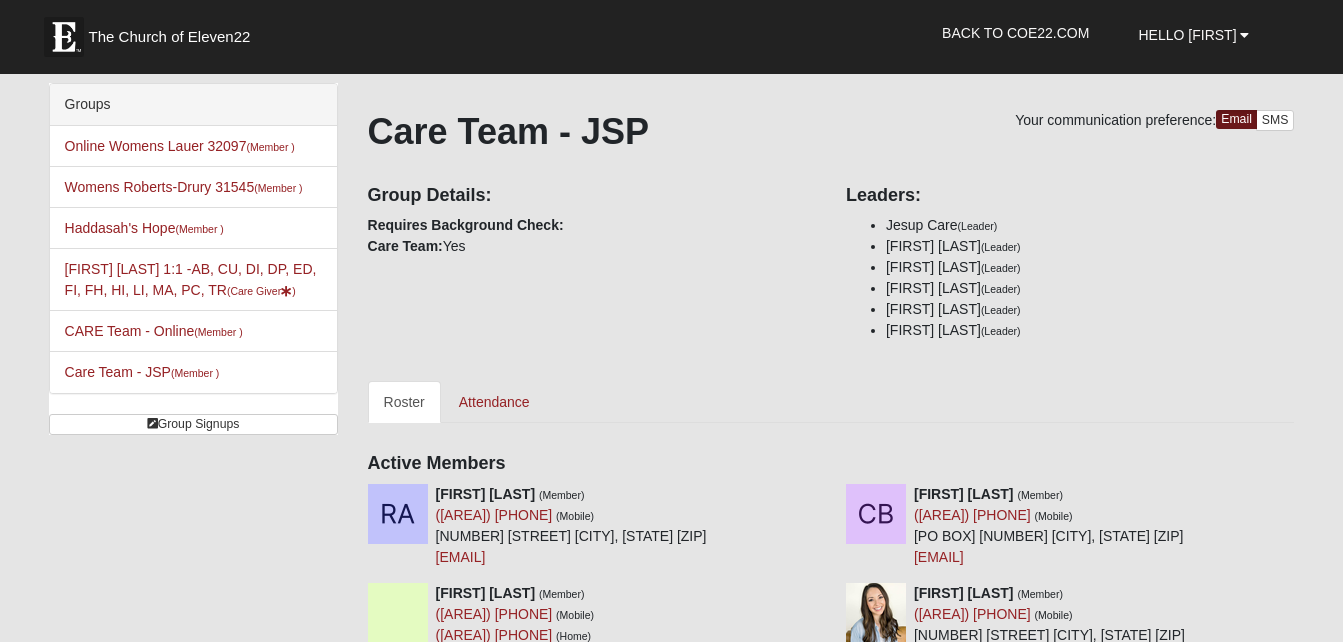 scroll, scrollTop: 0, scrollLeft: 0, axis: both 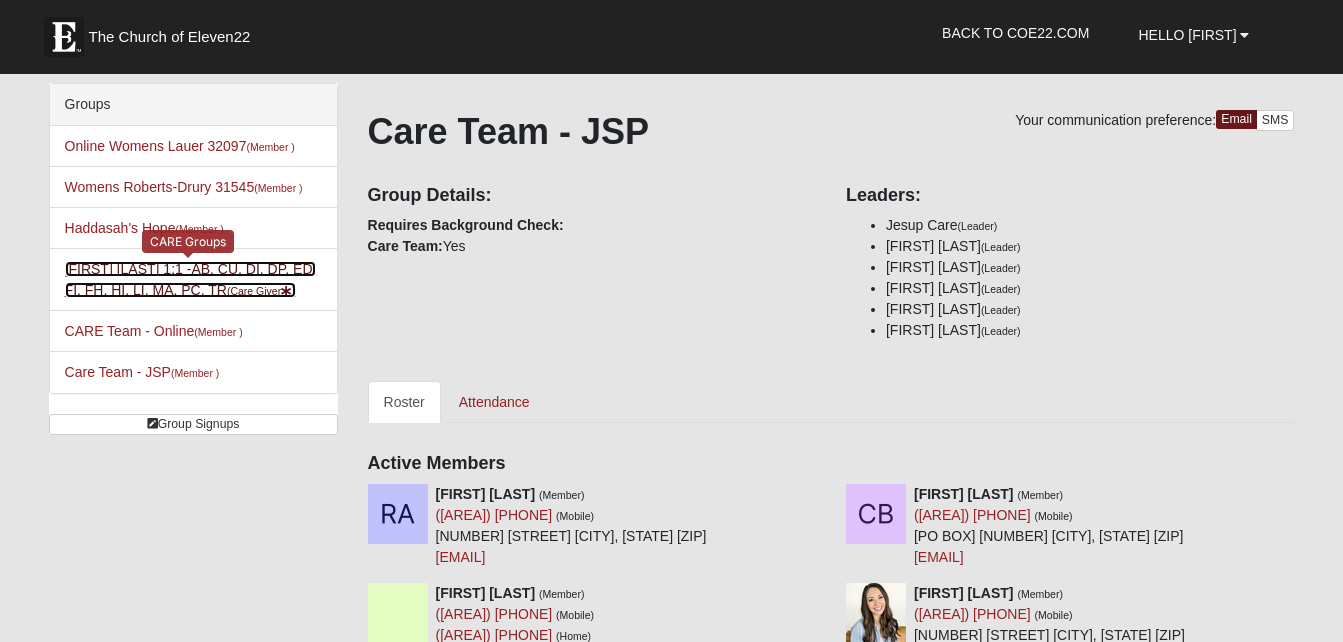 click on "[FIRST] [LAST] 1:1 -AB, CU, DI, DP, ED, FI, FH, HI, LI, MA, PC, TR  (Care Giver
)" at bounding box center (191, 279) 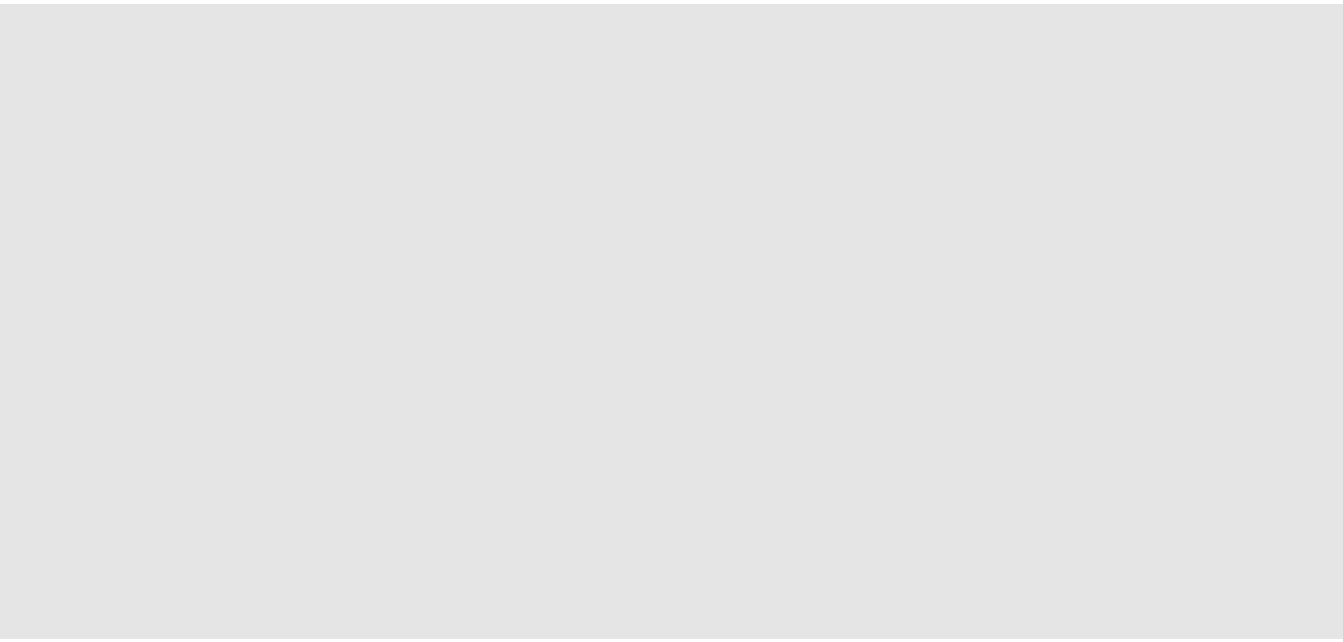scroll, scrollTop: 0, scrollLeft: 0, axis: both 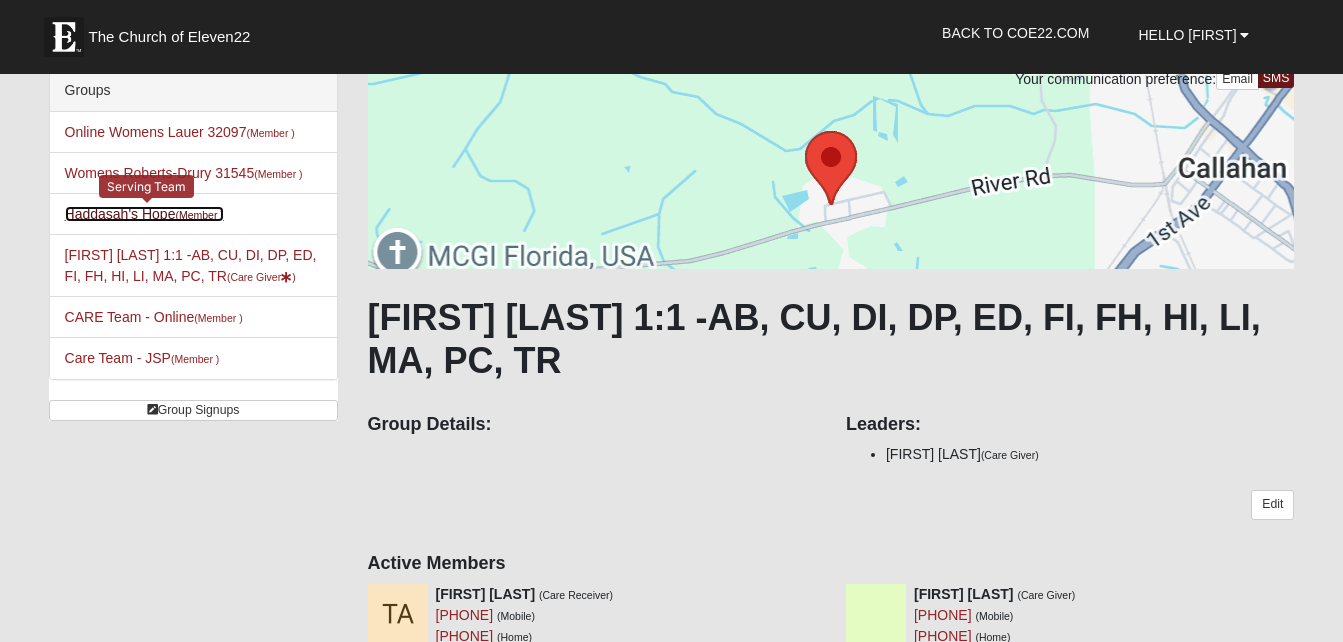click on "Haddasah's Hope  (Member        )" at bounding box center (144, 214) 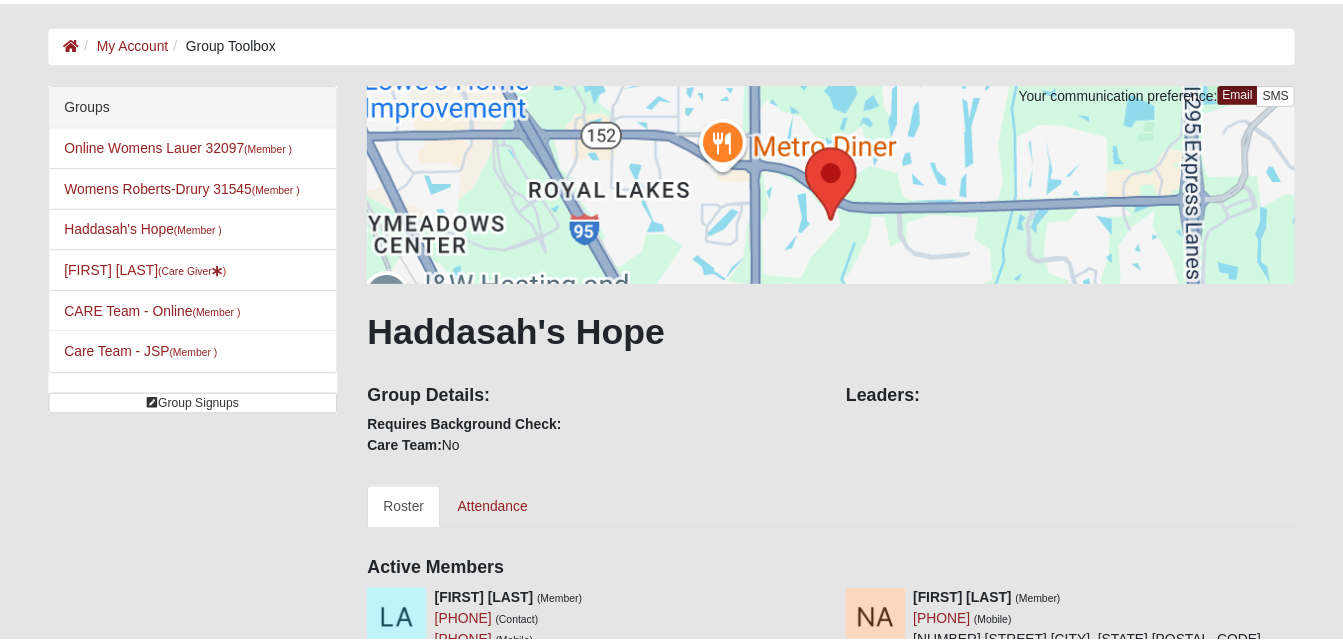 scroll, scrollTop: 0, scrollLeft: 0, axis: both 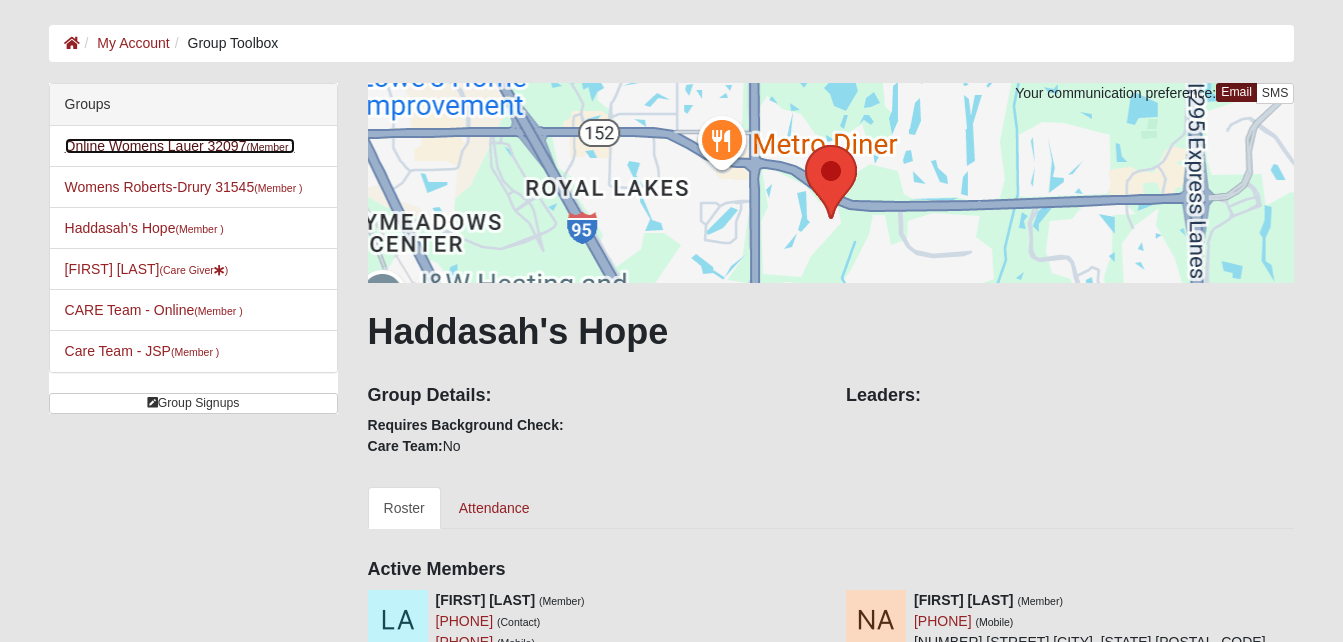 click on "Online Womens Lauer 32097 (Member )" at bounding box center [180, 146] 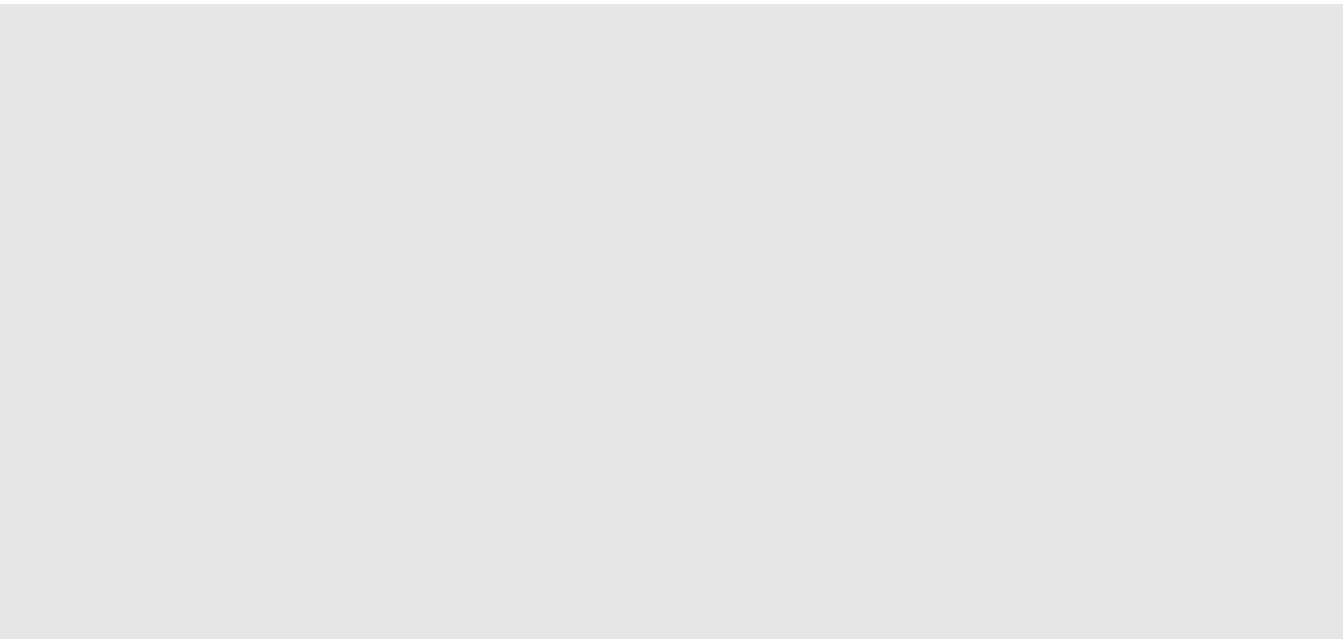 scroll, scrollTop: 0, scrollLeft: 0, axis: both 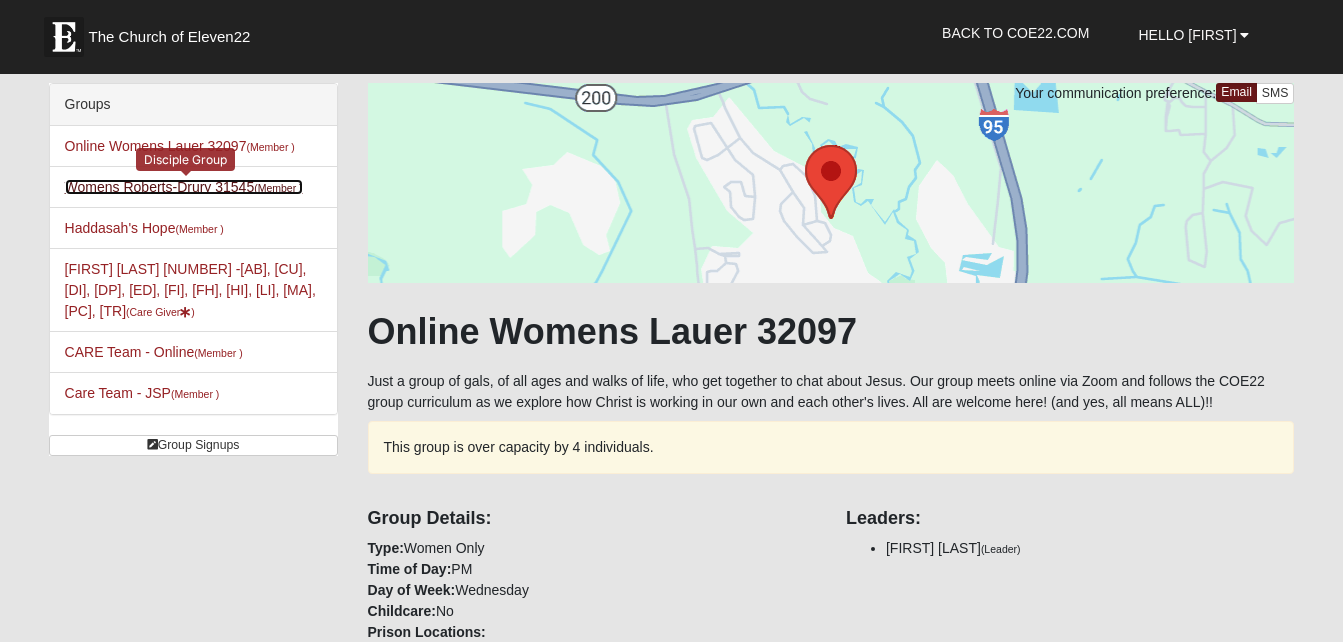 click on "Womens Roberts-Drury 31545  (Member        )" at bounding box center [184, 187] 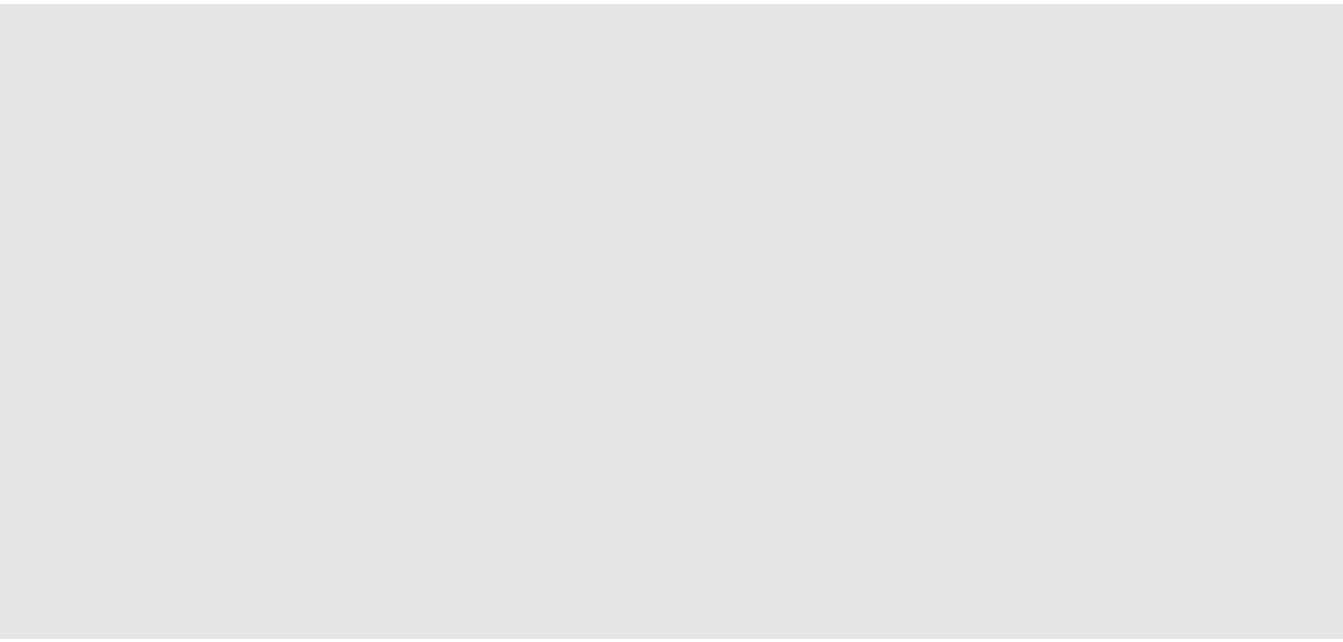scroll, scrollTop: 0, scrollLeft: 0, axis: both 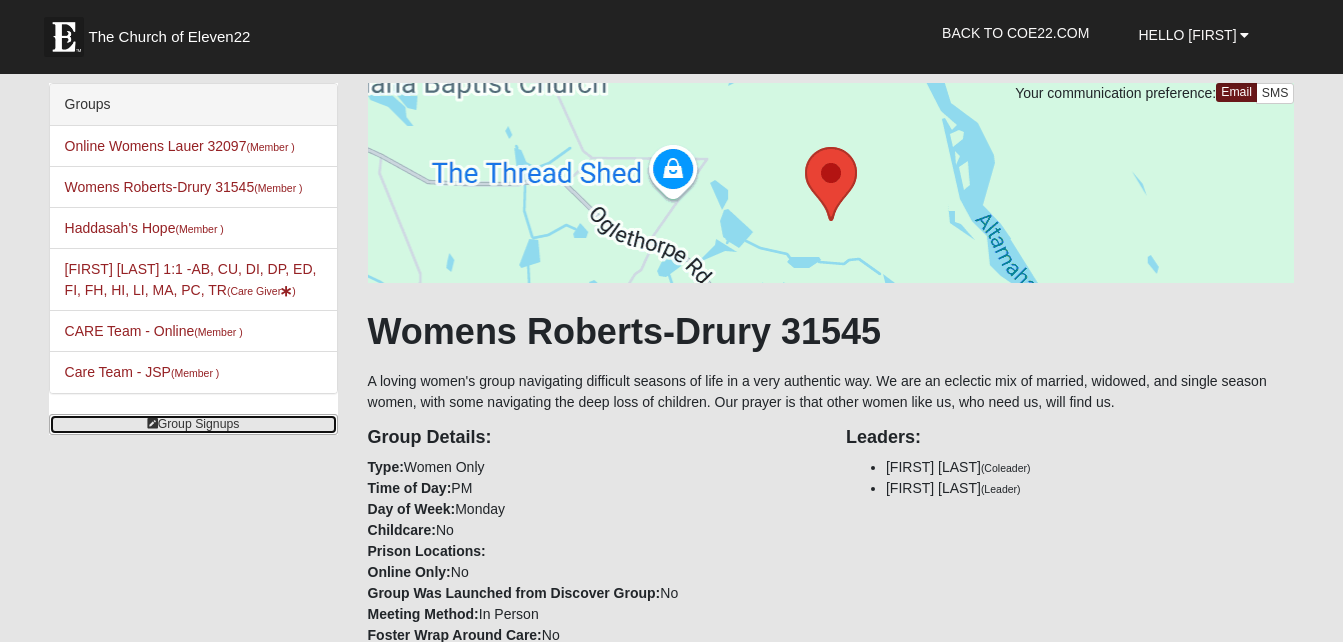 click on "Group Signups" at bounding box center (193, 424) 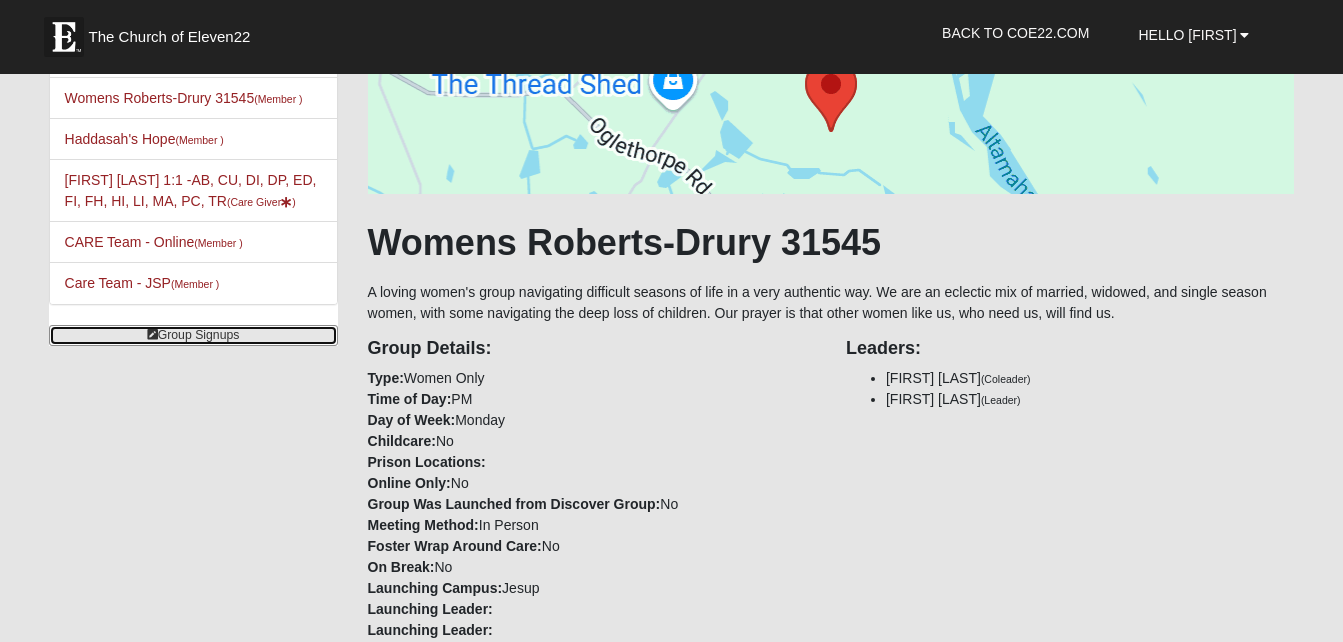 scroll, scrollTop: 0, scrollLeft: 0, axis: both 